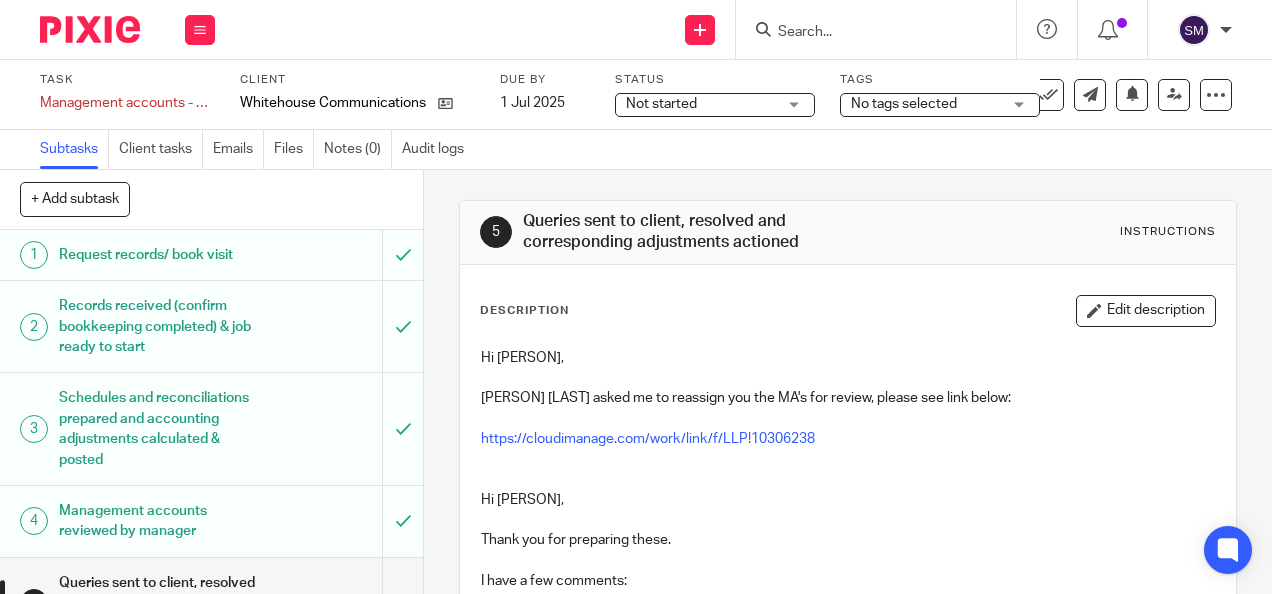 scroll, scrollTop: 0, scrollLeft: 0, axis: both 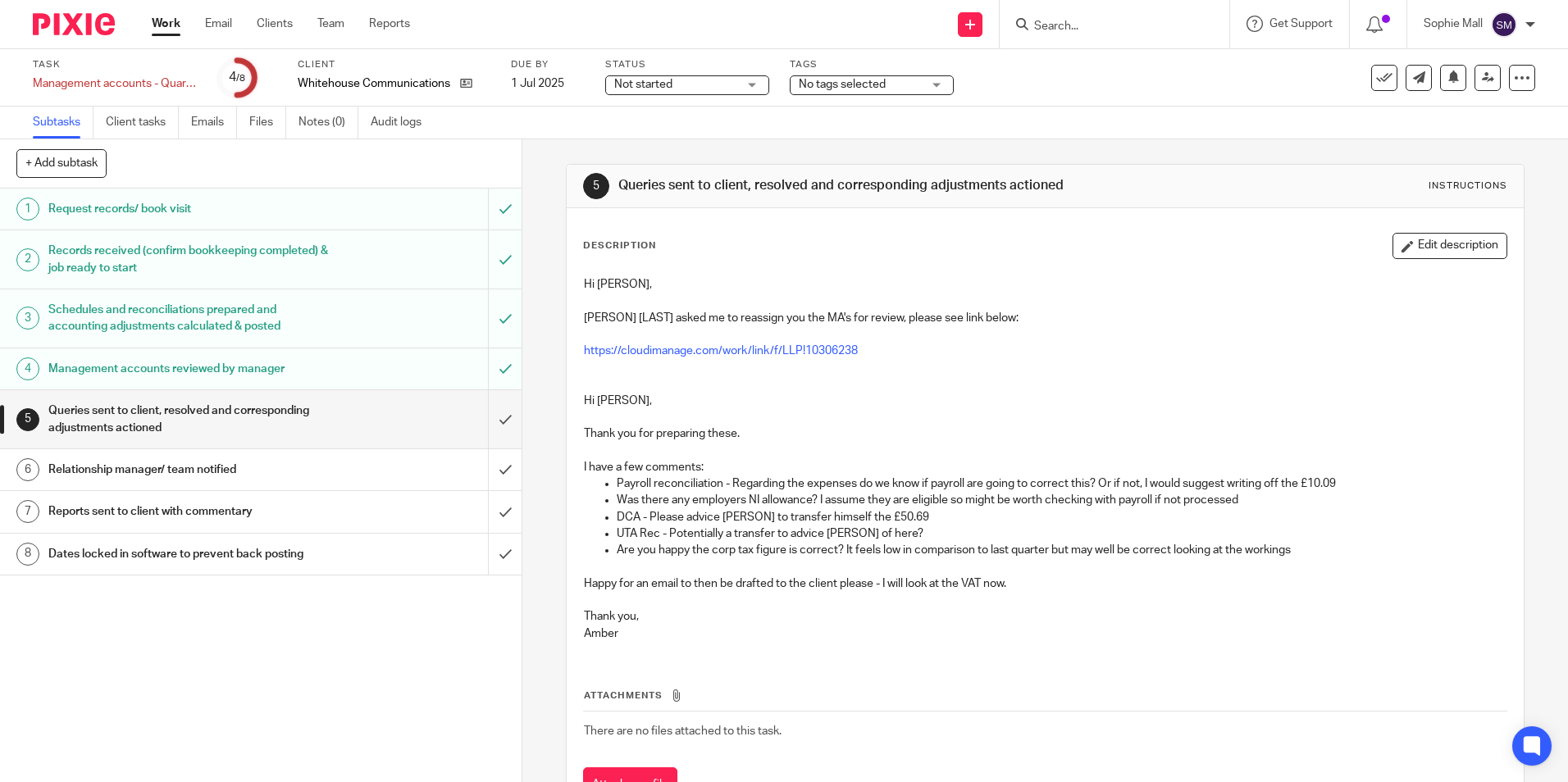 click at bounding box center [1106, 27] 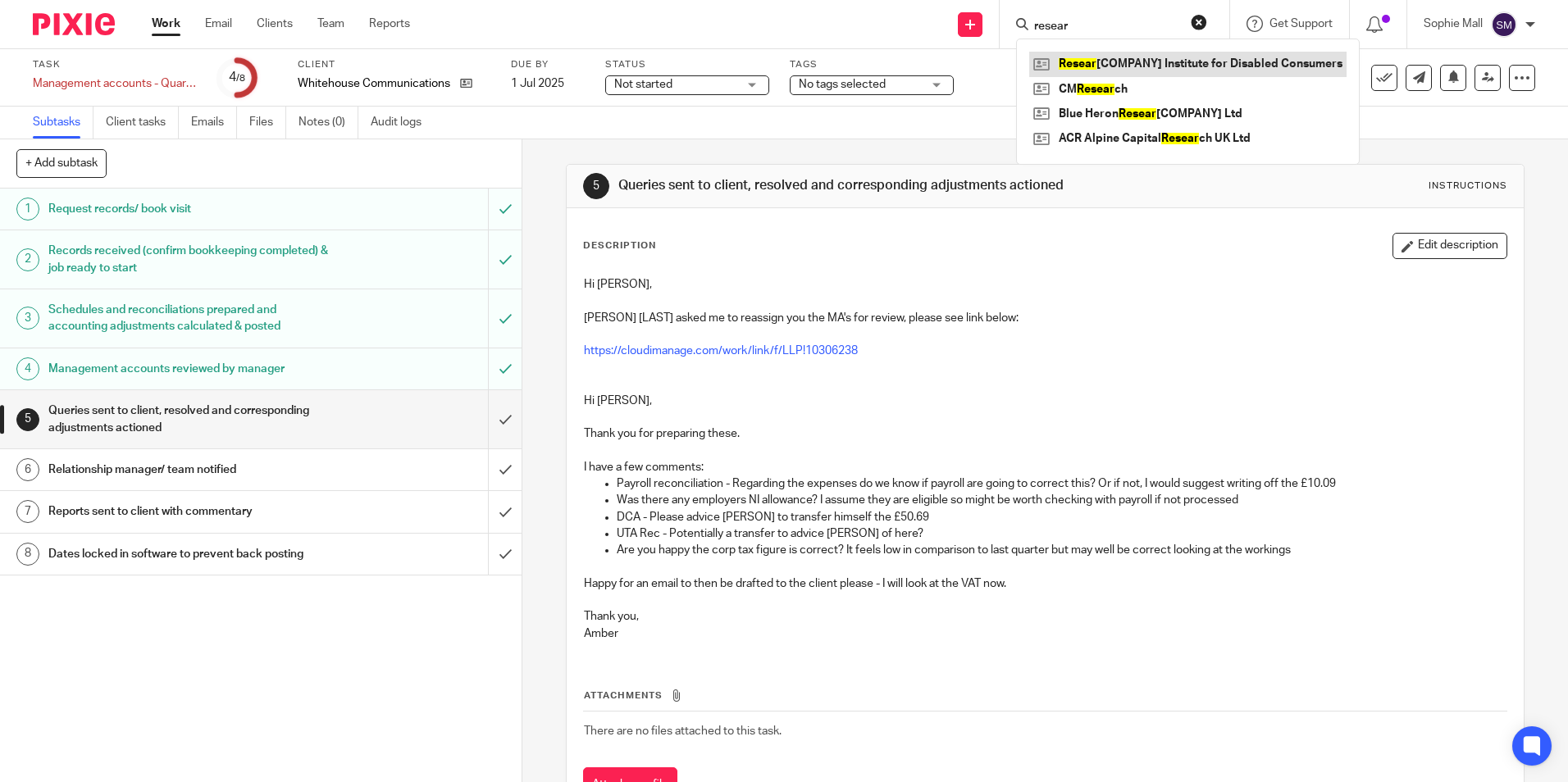 type on "resear" 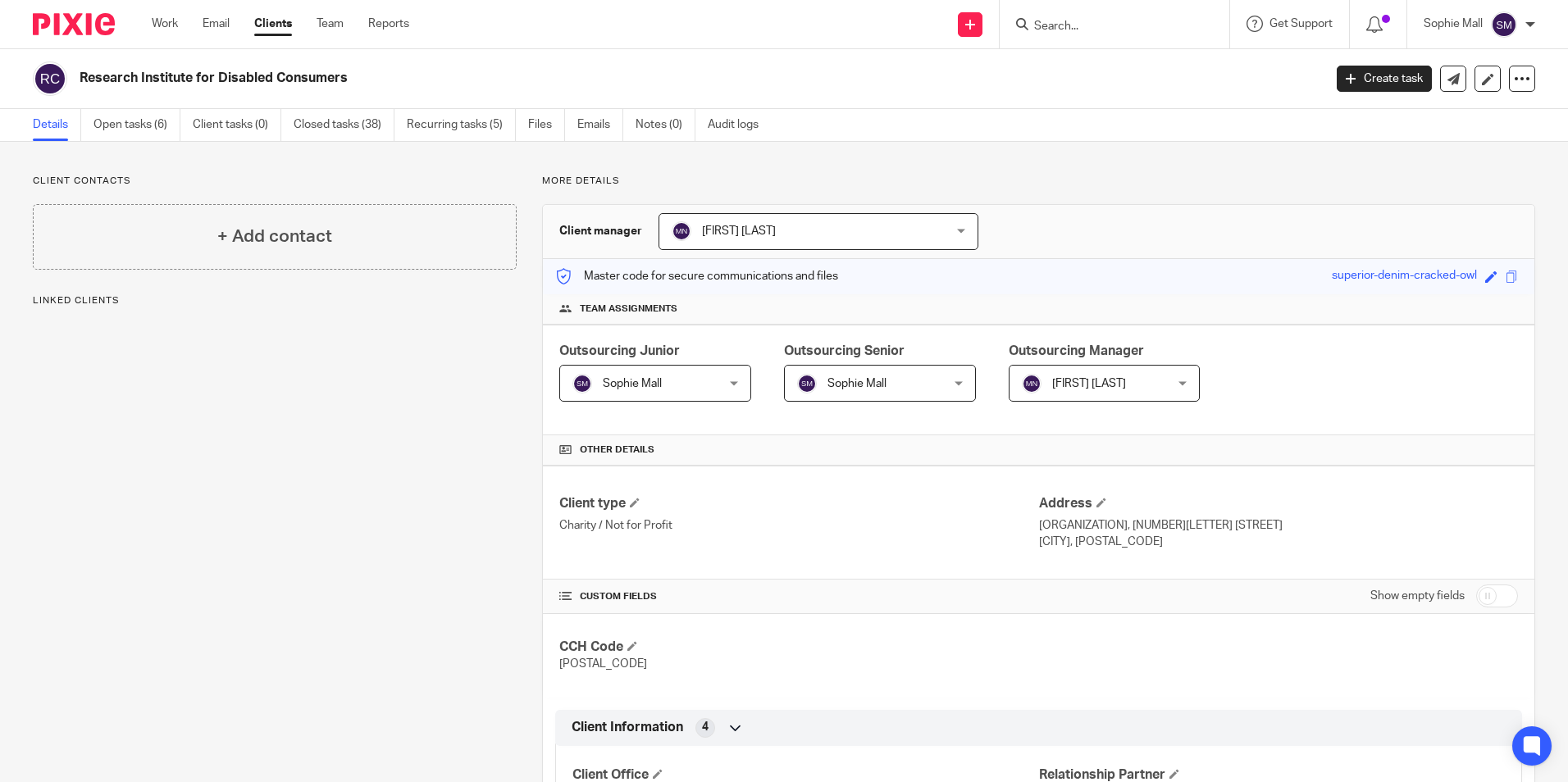 scroll, scrollTop: 0, scrollLeft: 0, axis: both 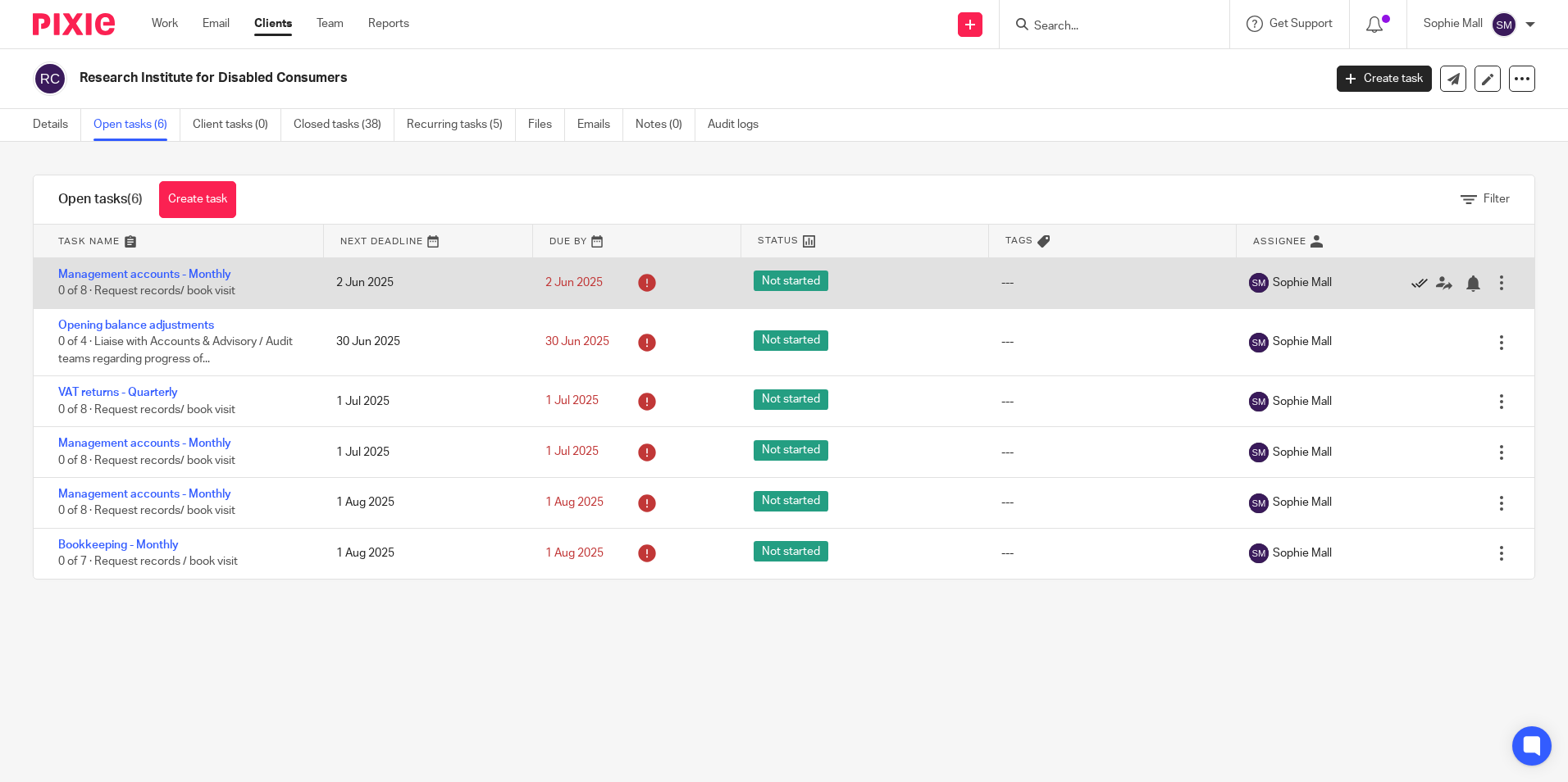 click at bounding box center [1420, 284] 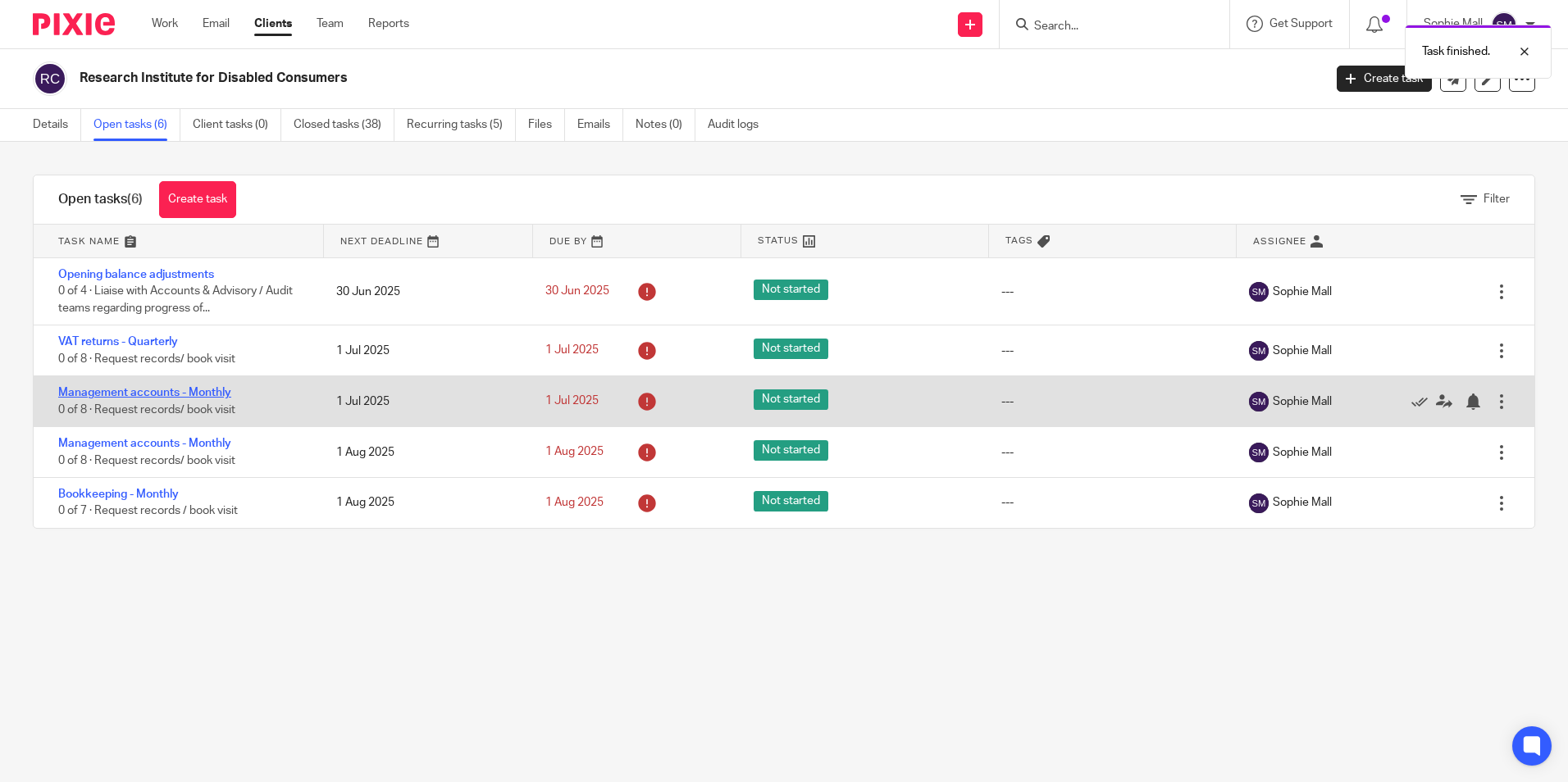 click on "Management accounts - Monthly" at bounding box center [144, 393] 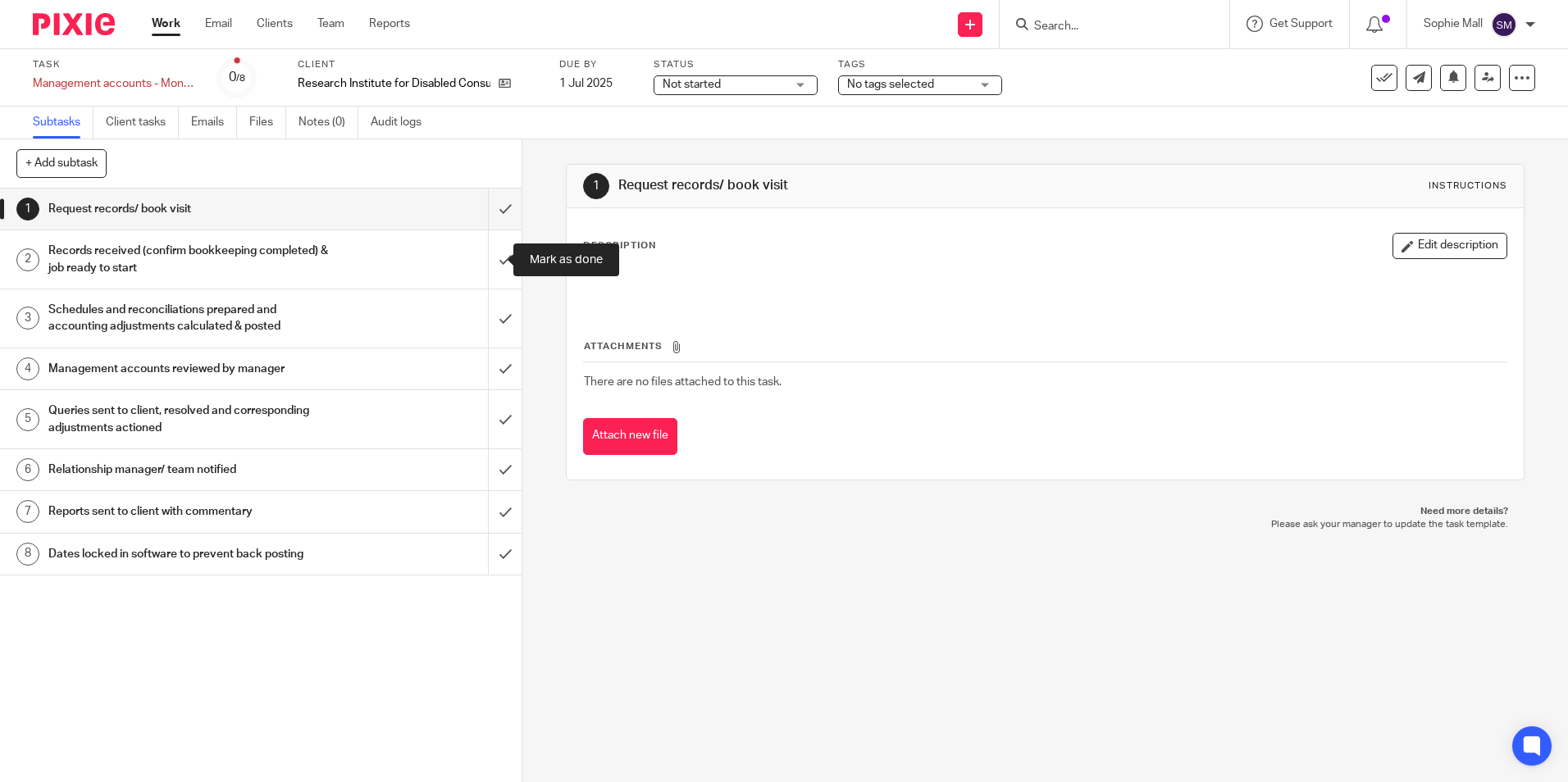 scroll, scrollTop: 0, scrollLeft: 0, axis: both 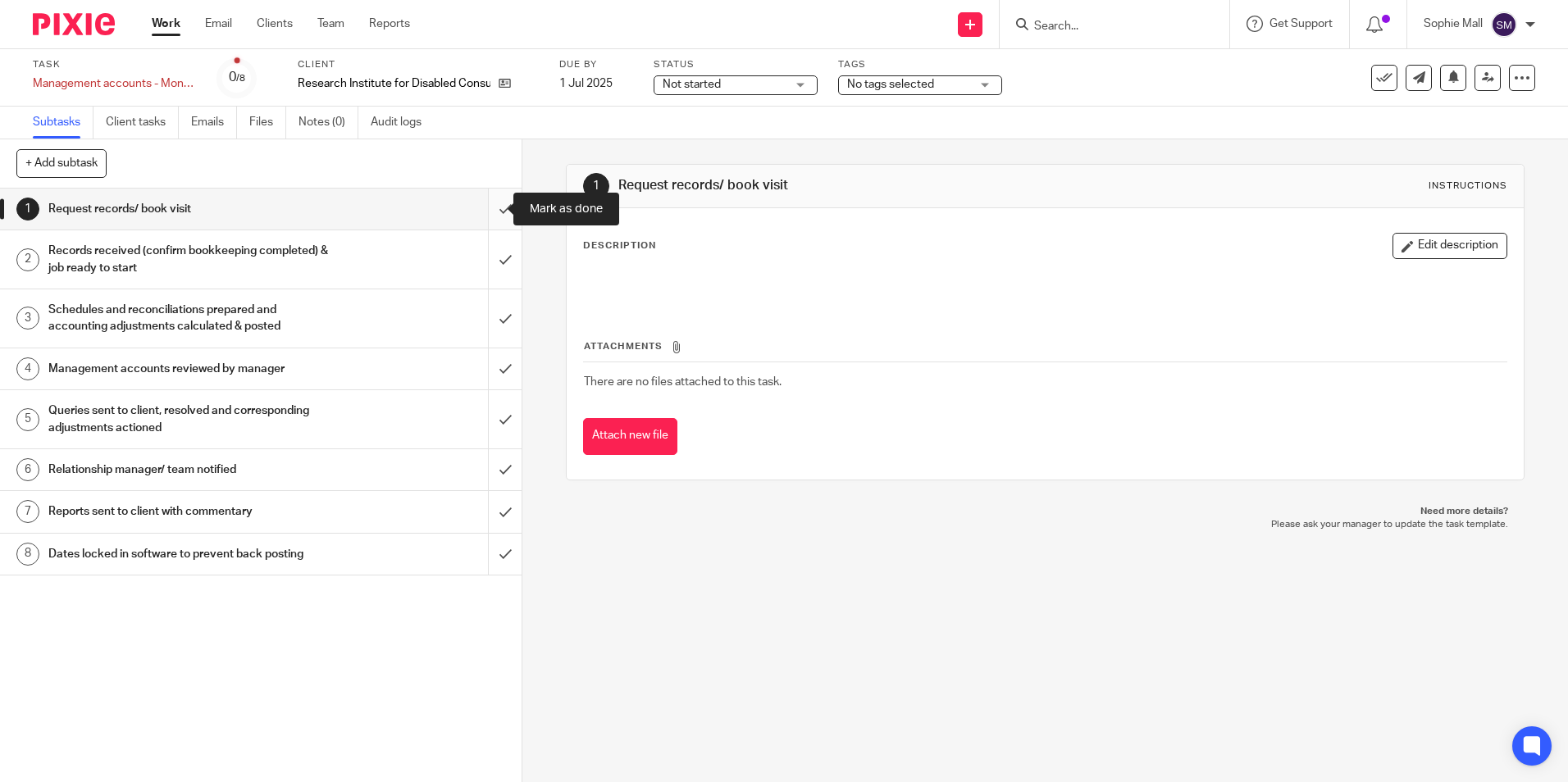 click at bounding box center (261, 209) 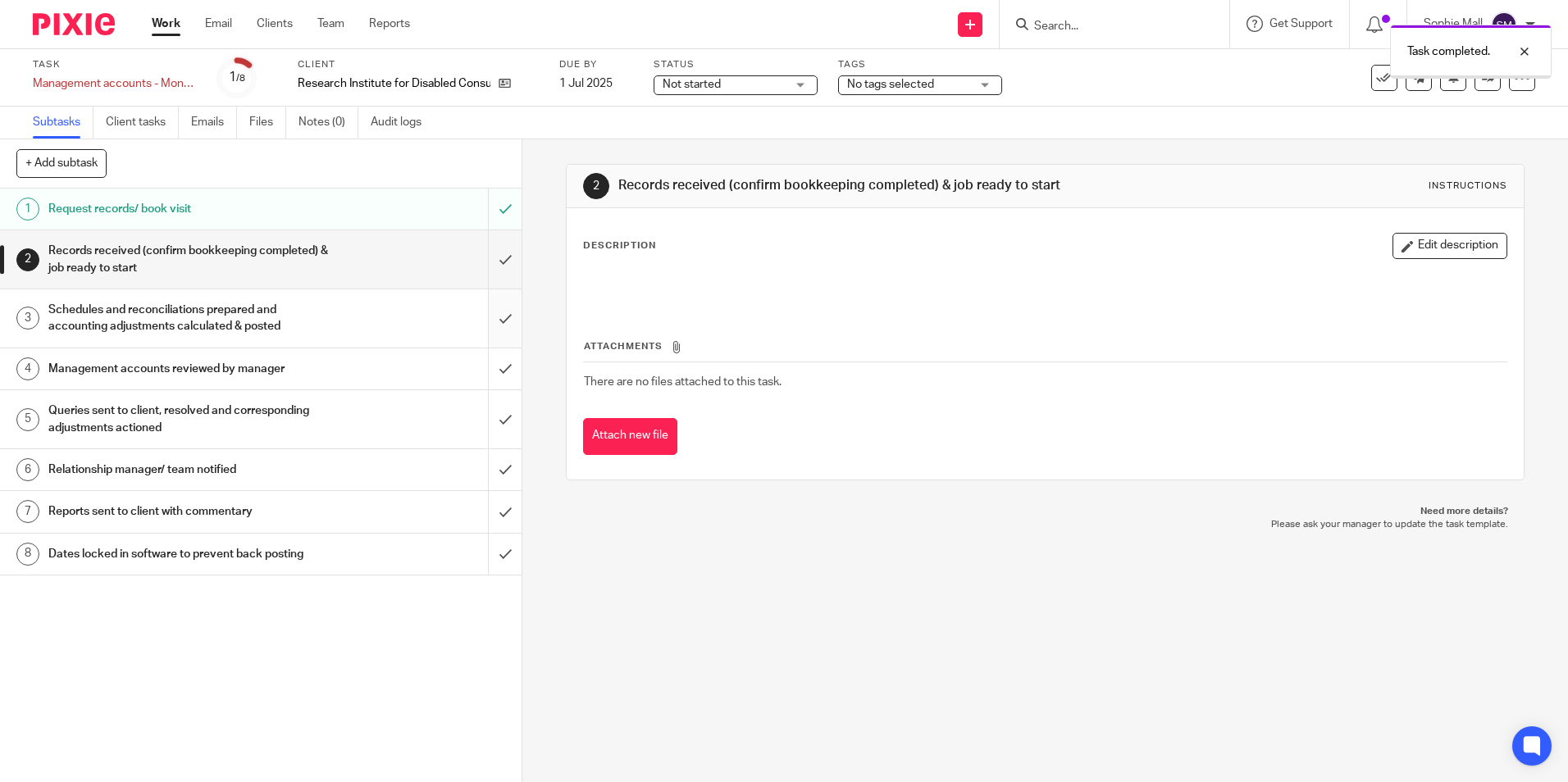 scroll, scrollTop: 0, scrollLeft: 0, axis: both 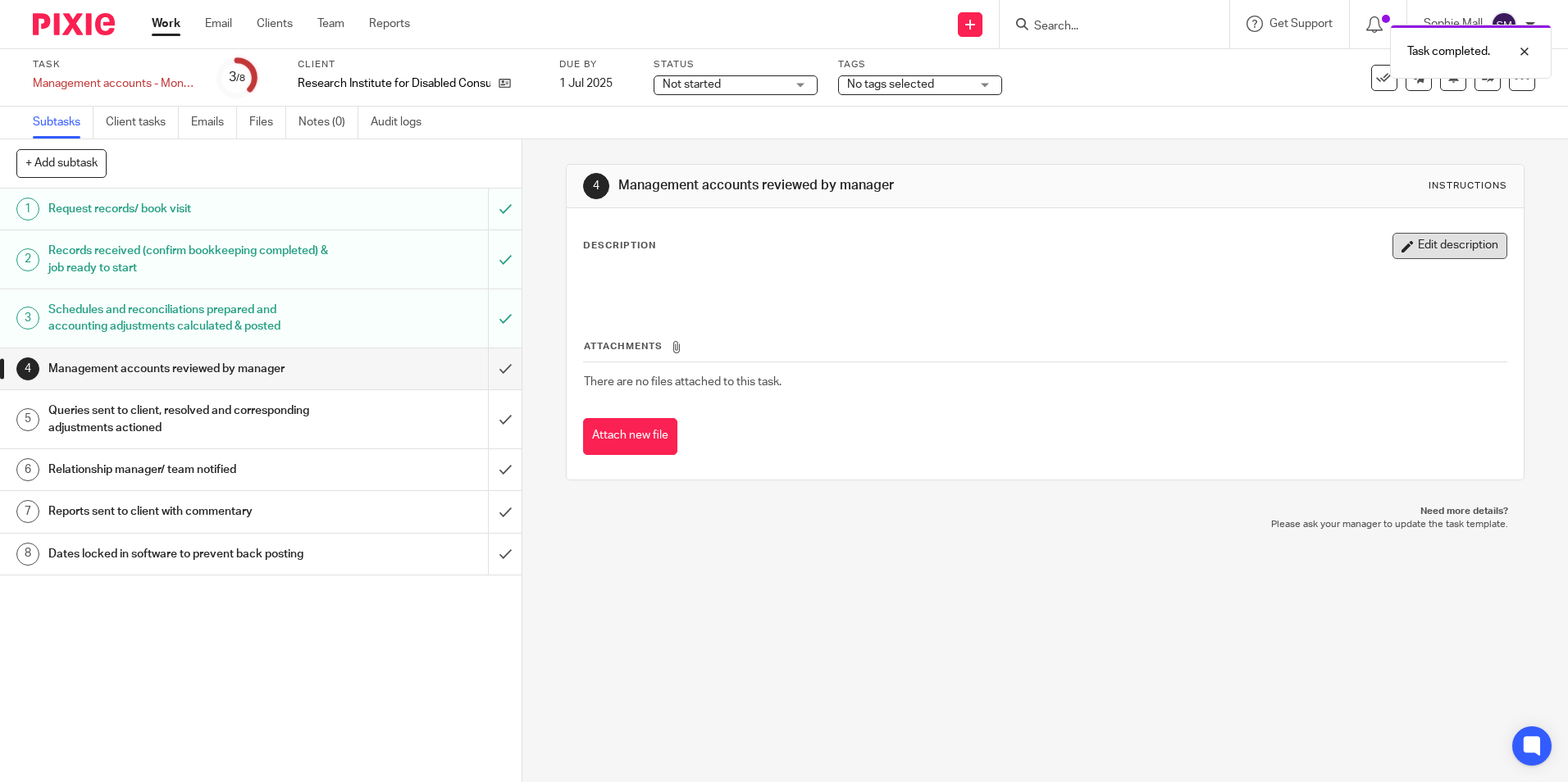 click on "Edit description" at bounding box center [1450, 246] 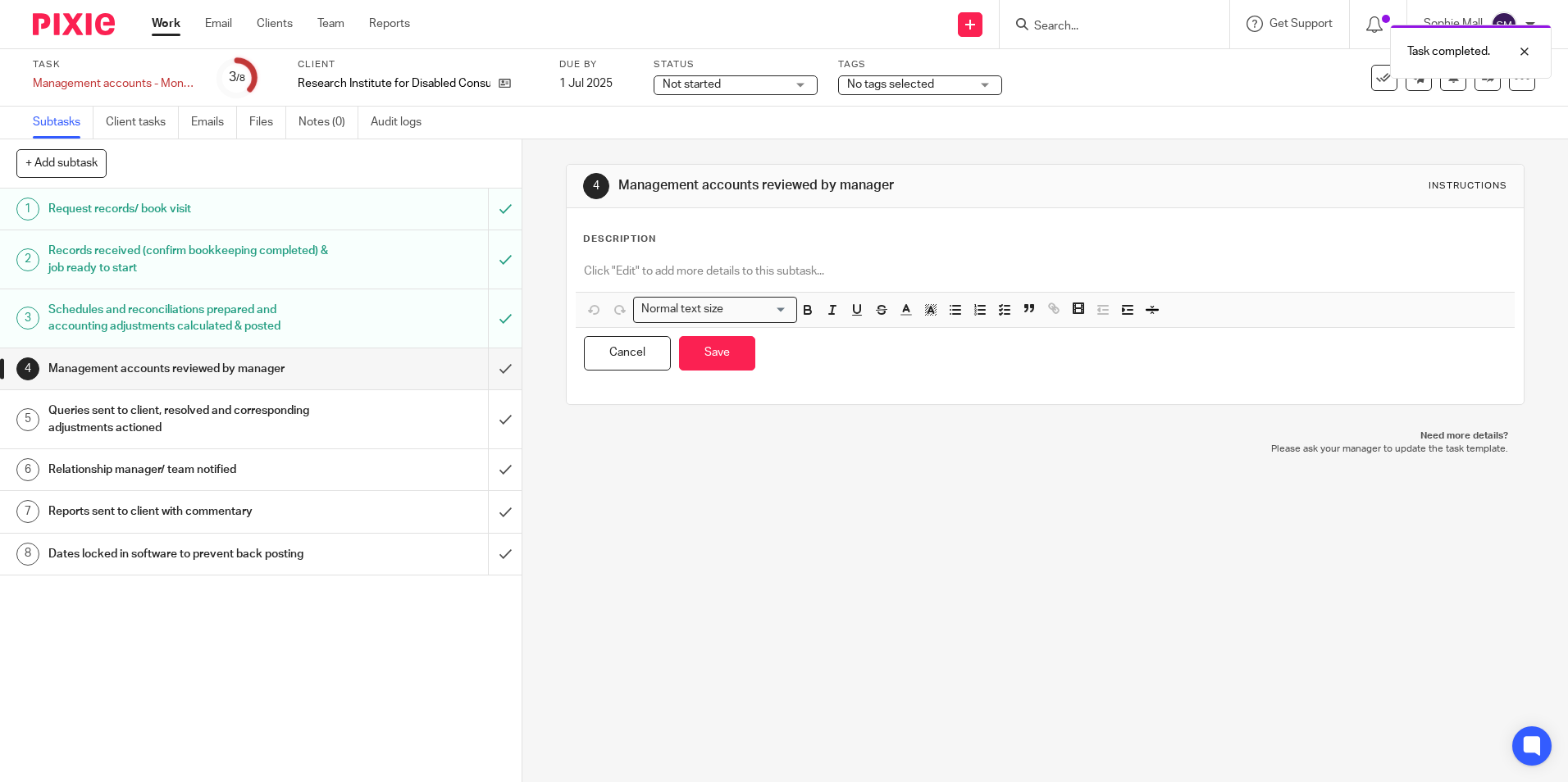 click at bounding box center [1045, 271] 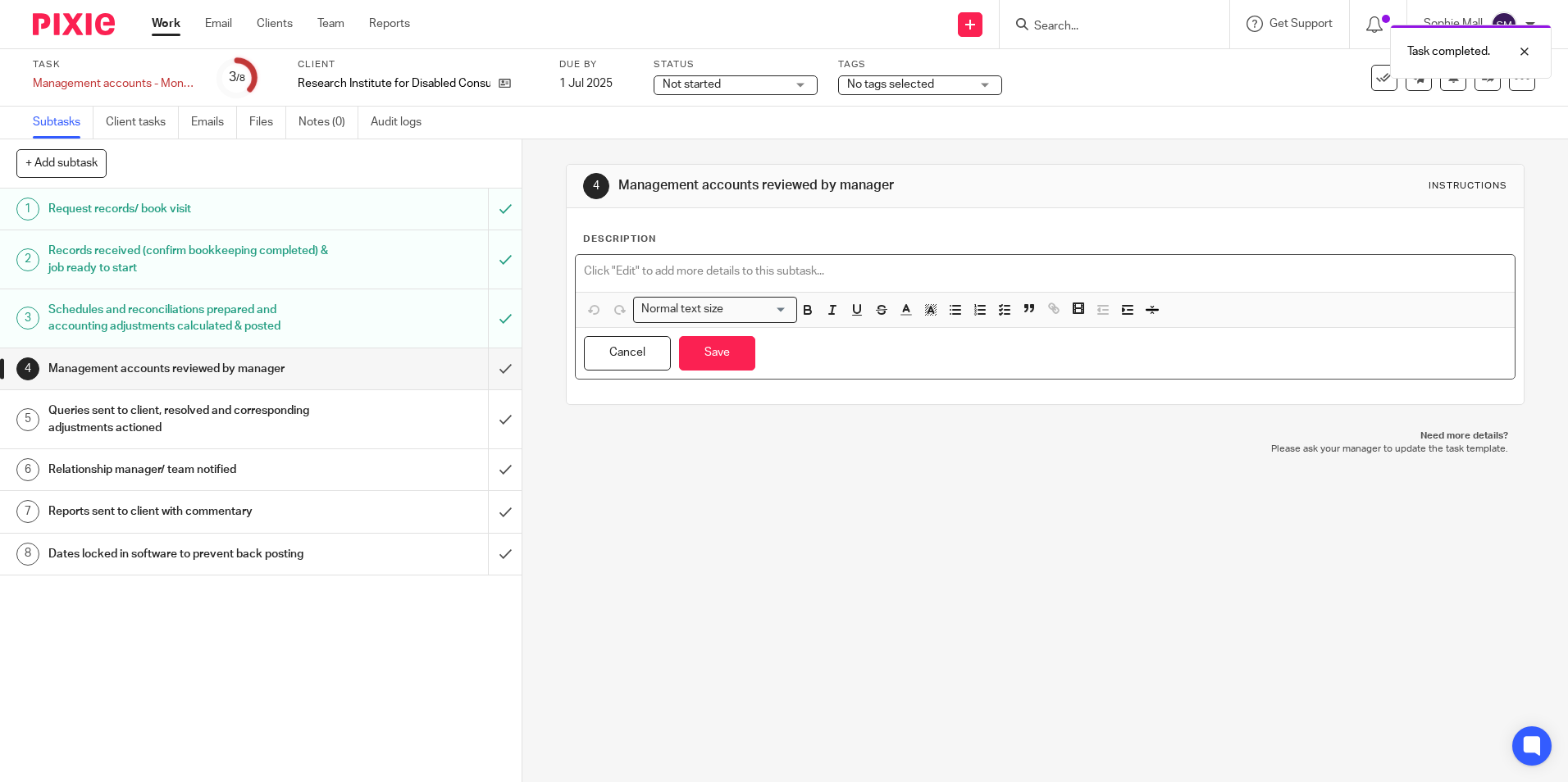 type 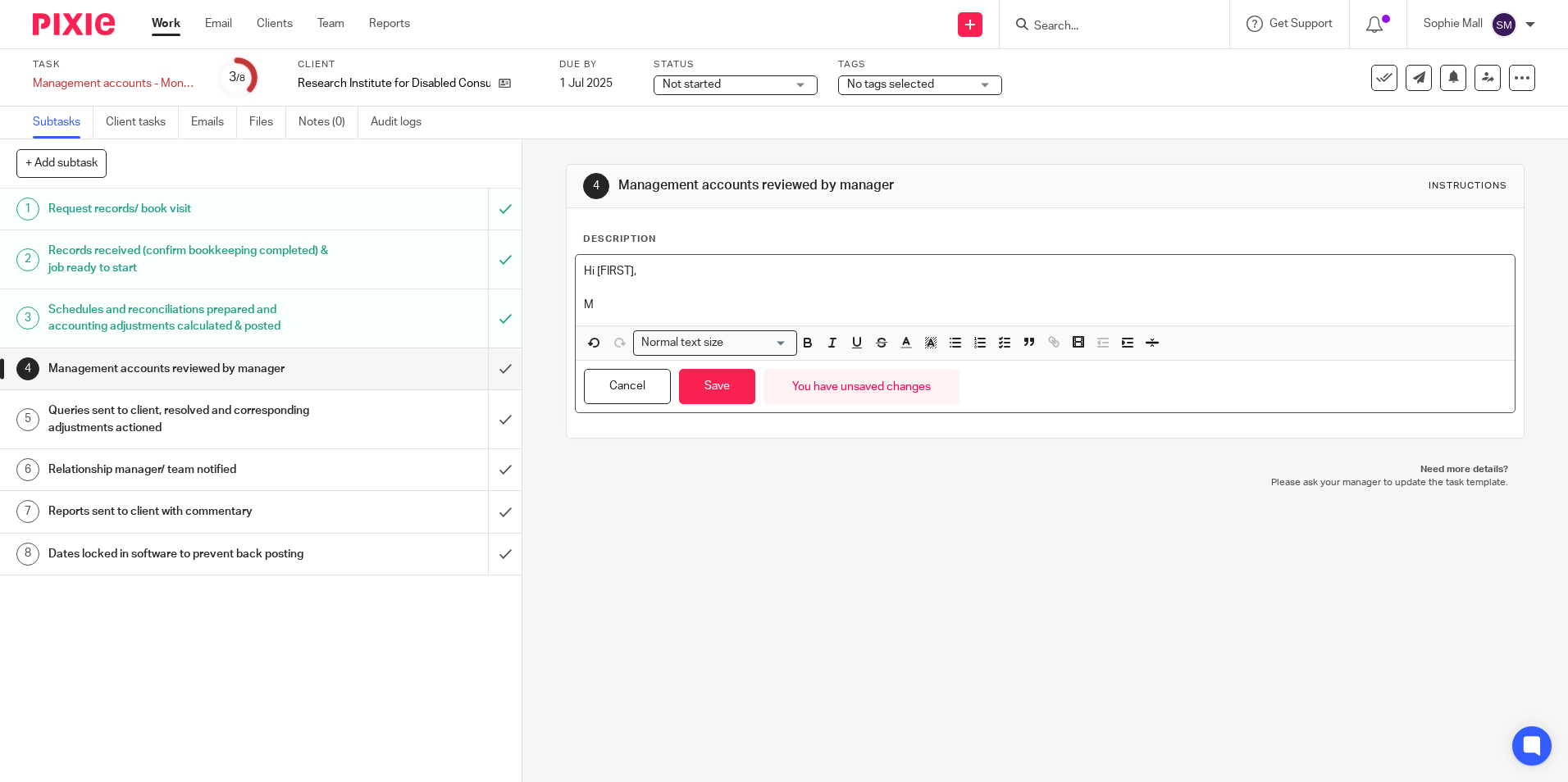 click on "Hi martin," at bounding box center [1045, 271] 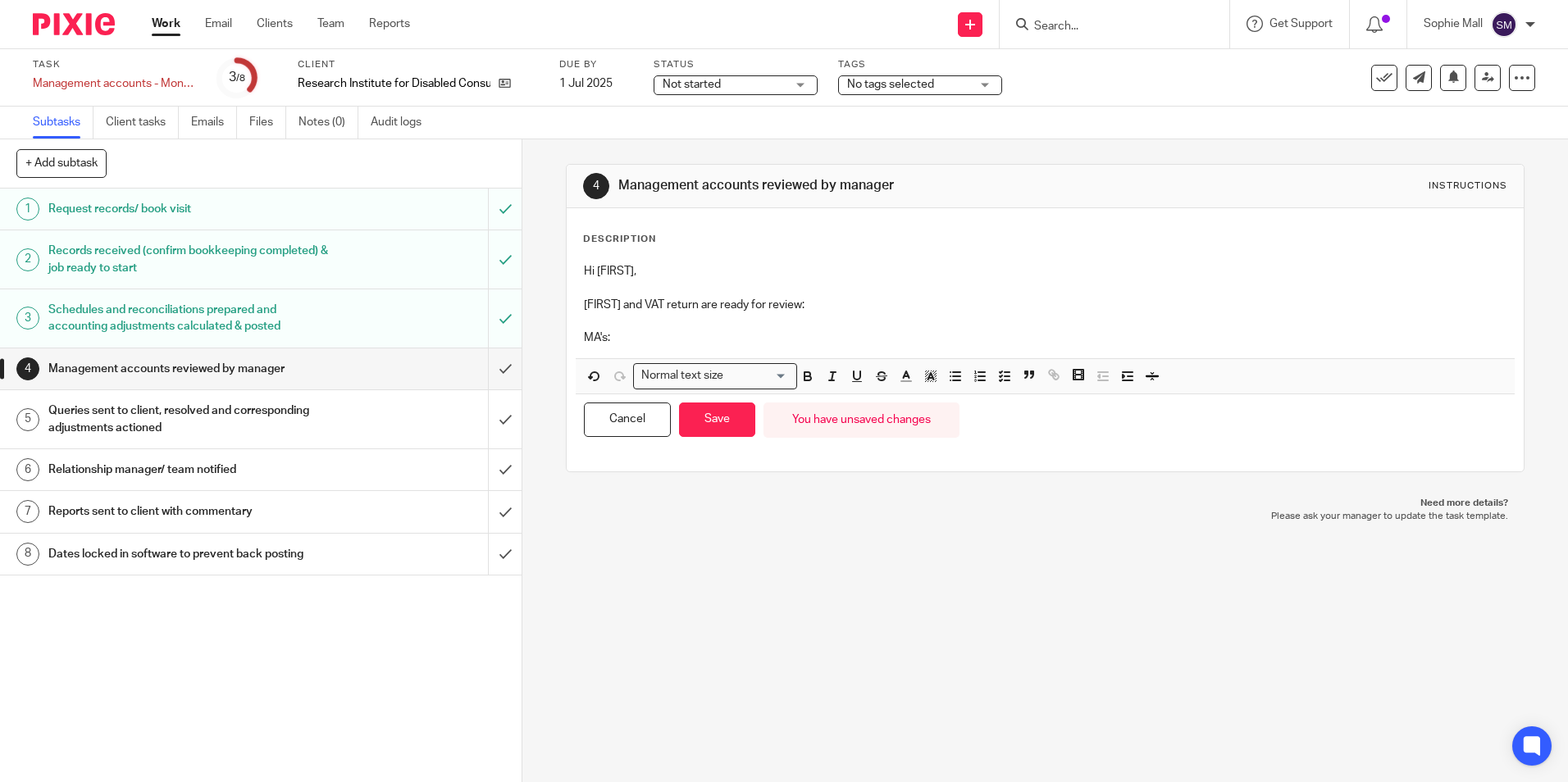 click at bounding box center [1045, 321] 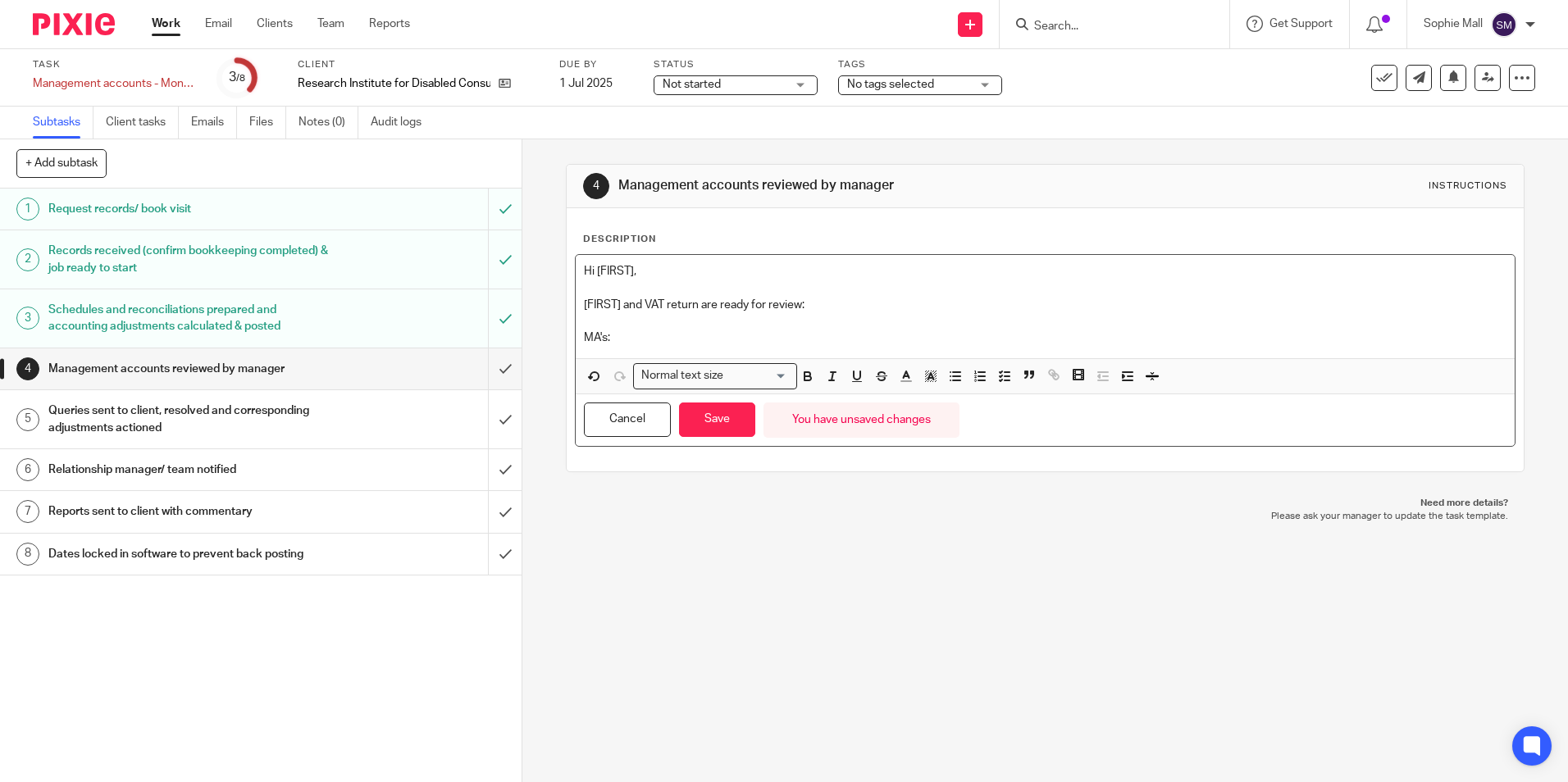 click on "MA's:" at bounding box center (1045, 338) 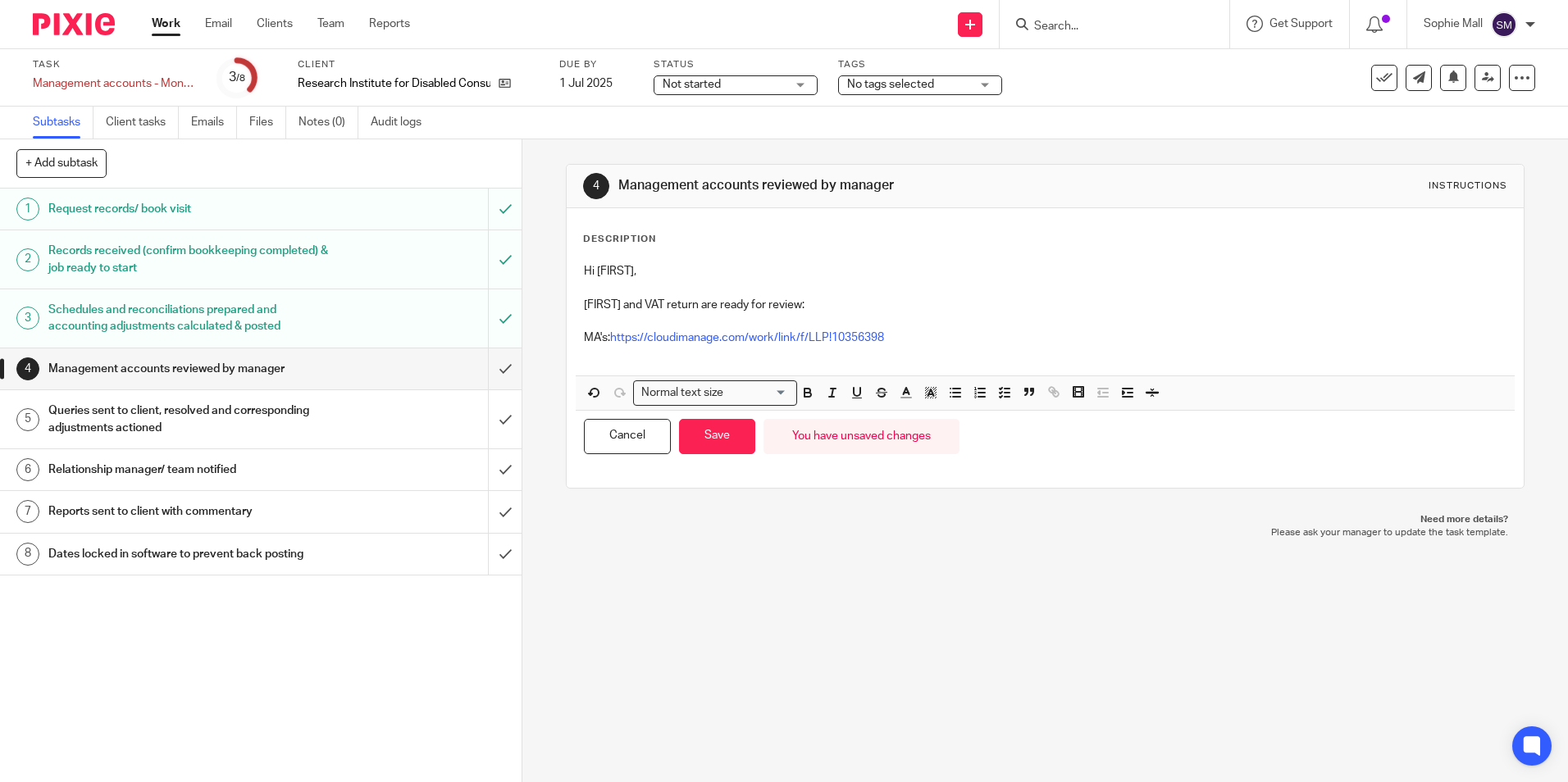 click at bounding box center (1045, 354) 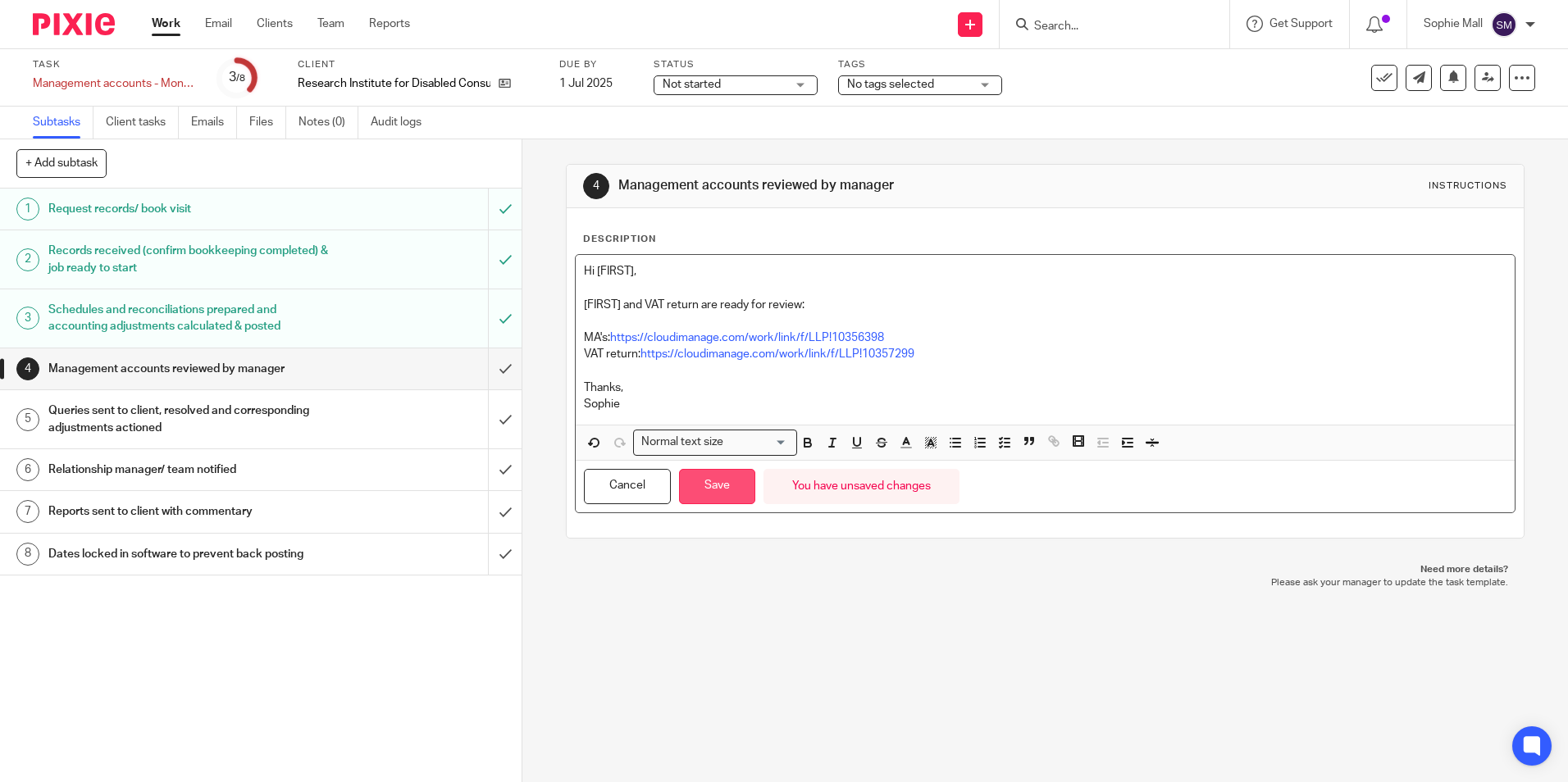click on "Save" at bounding box center [717, 486] 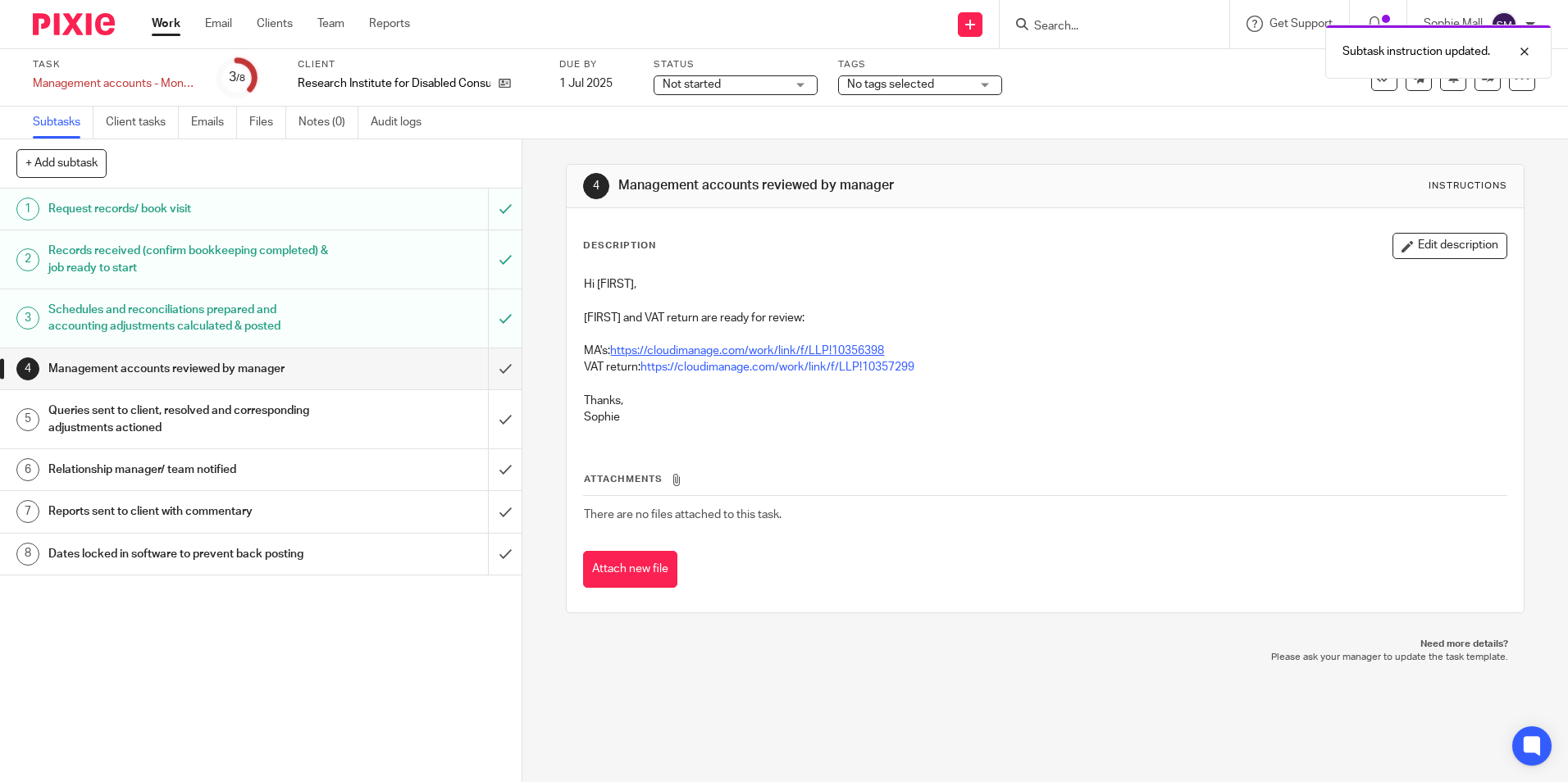 click on "https://cloudimanage.com/work/link/f/LLP!10356398" at bounding box center (747, 351) 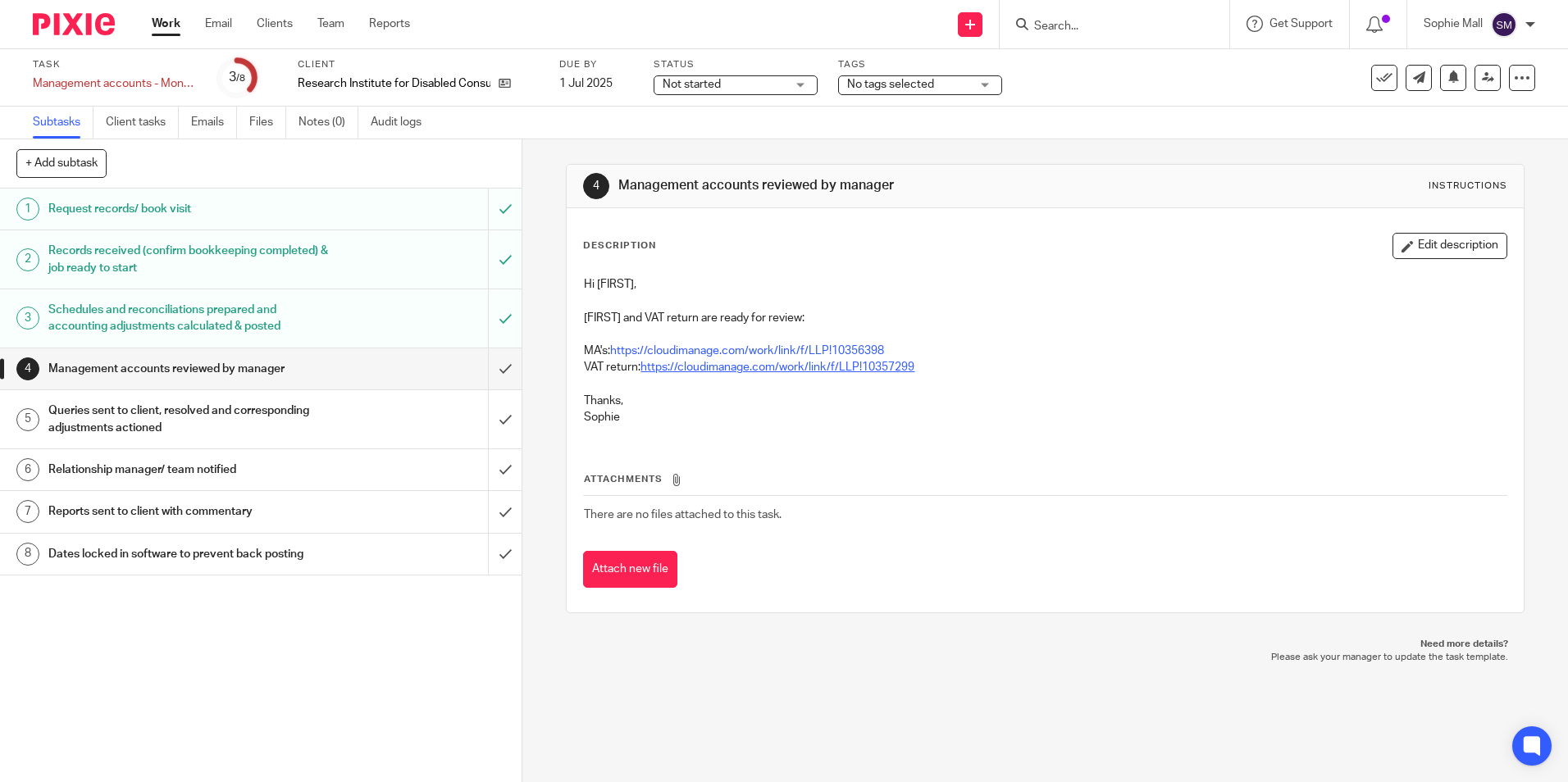 click on "https://cloudimanage.com/work/link/f/LLP!10357299" at bounding box center [777, 367] 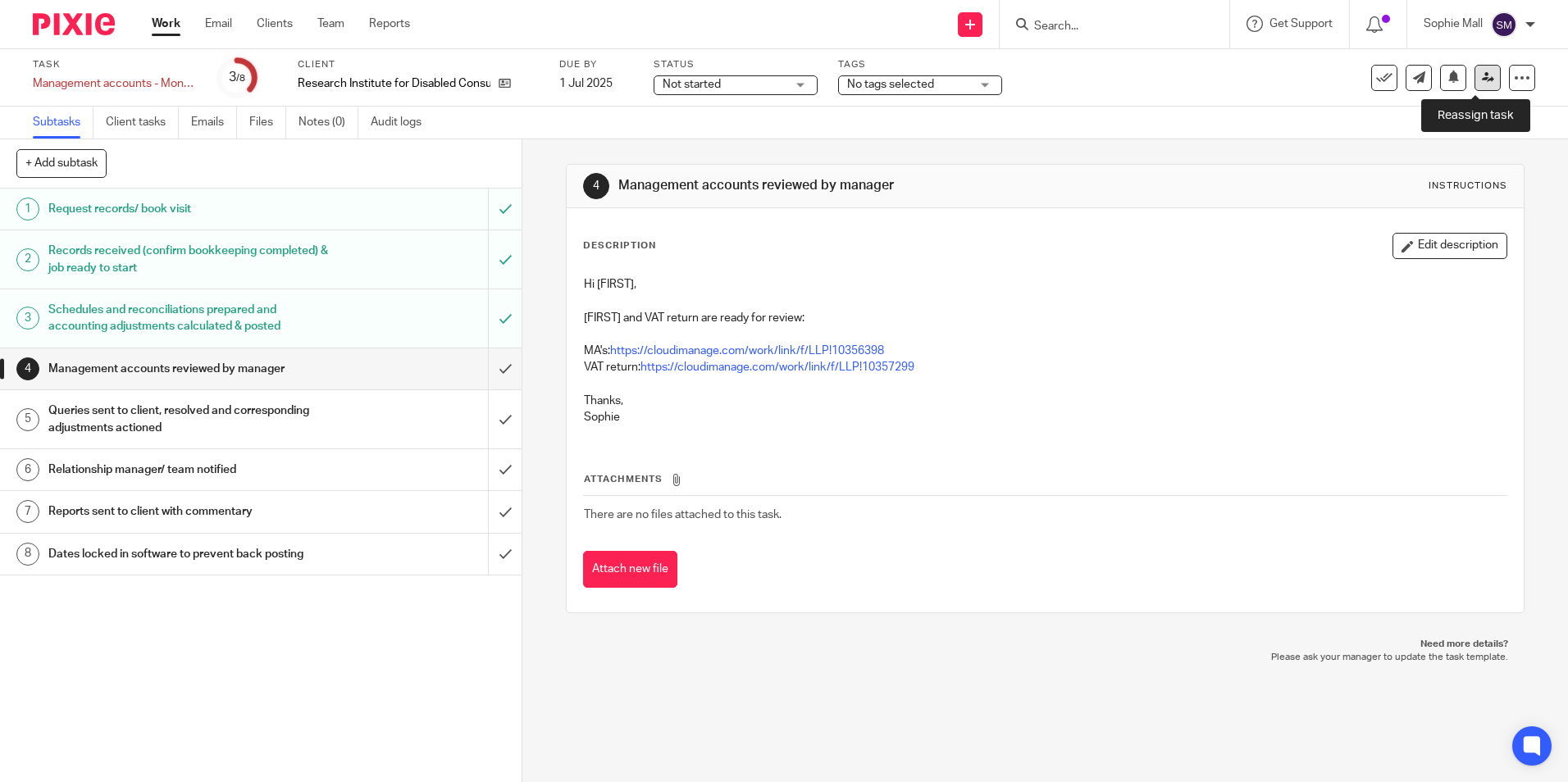 click at bounding box center (1488, 77) 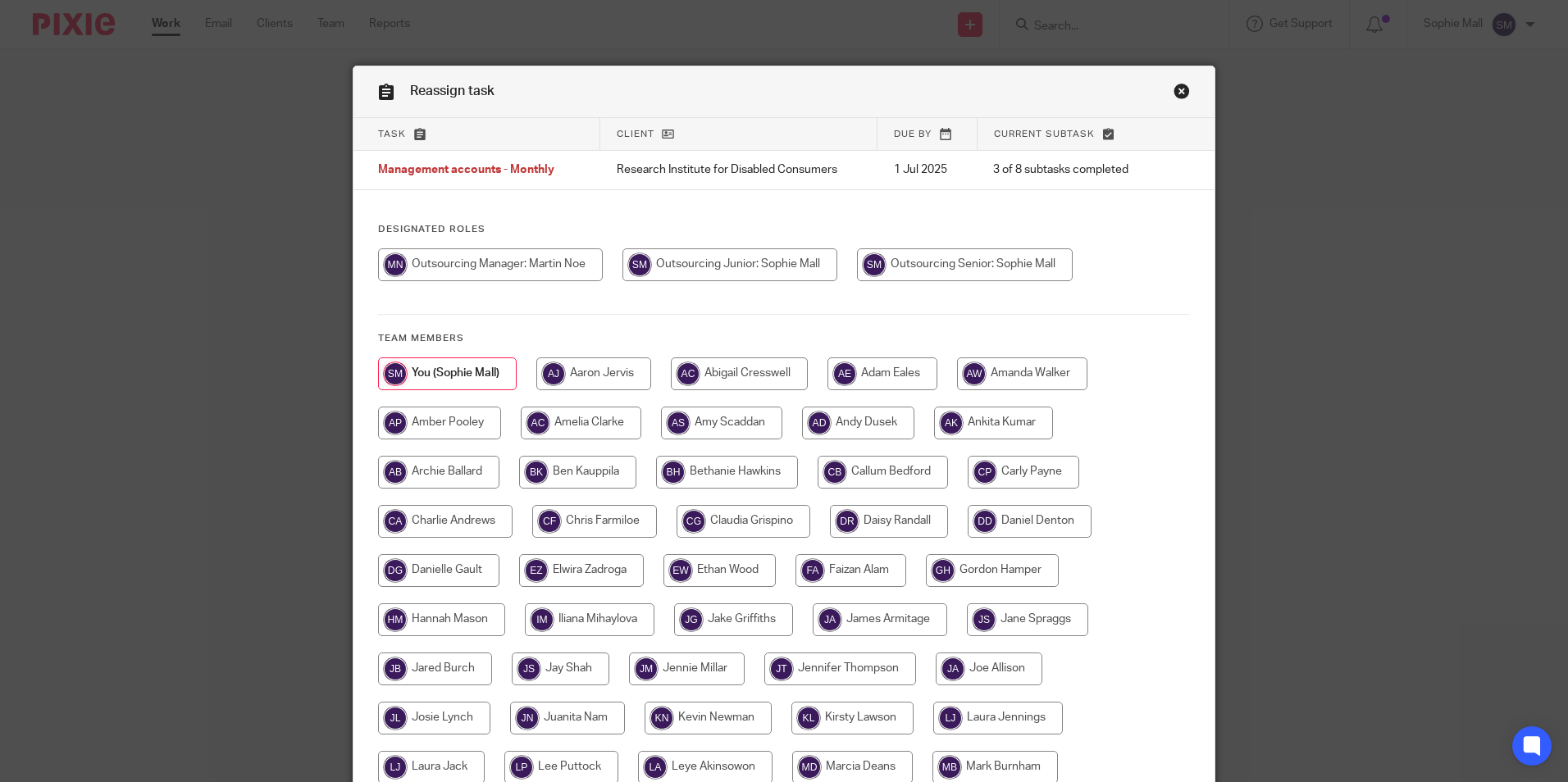 scroll, scrollTop: 0, scrollLeft: 0, axis: both 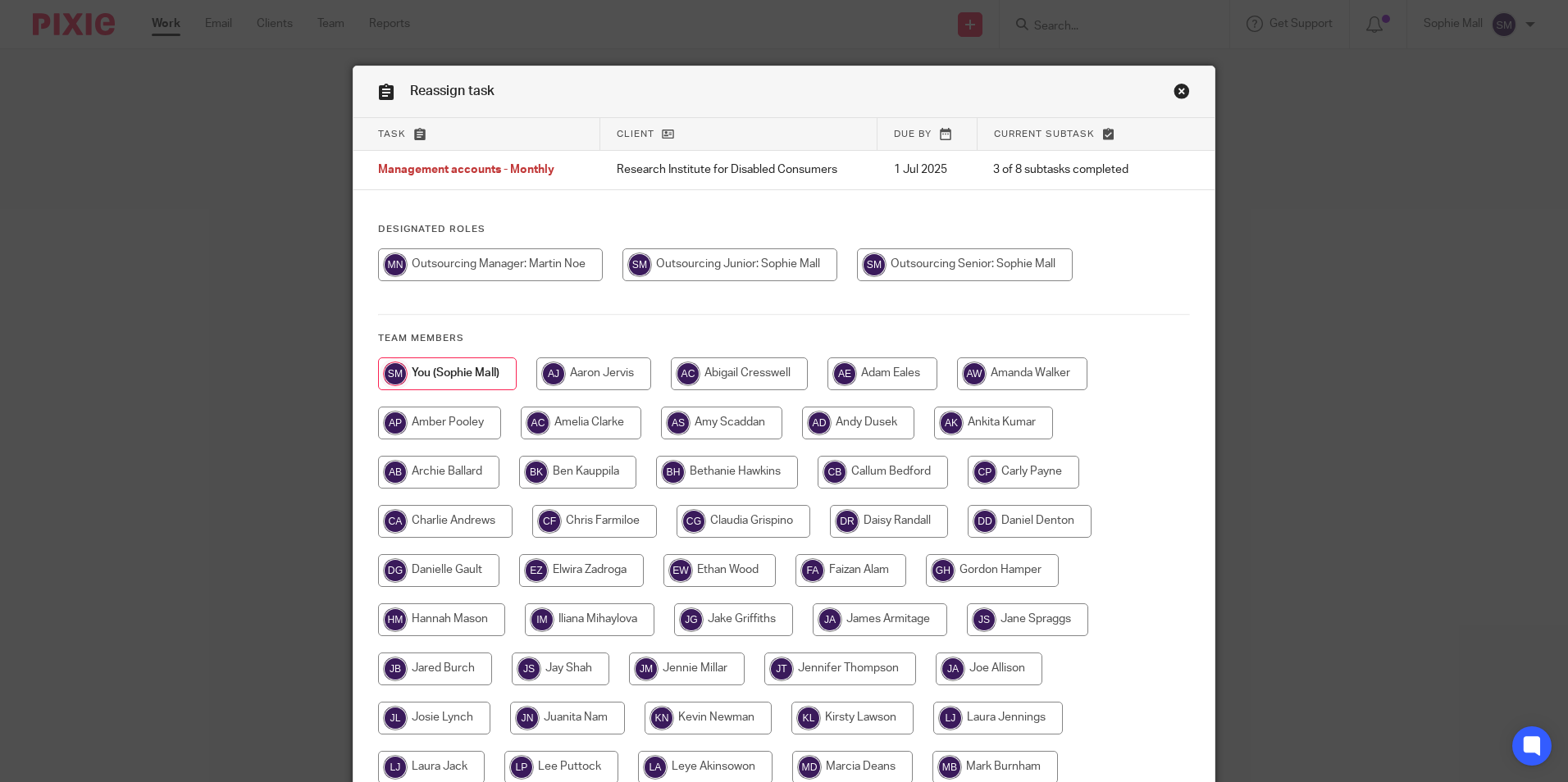 click at bounding box center (490, 265) 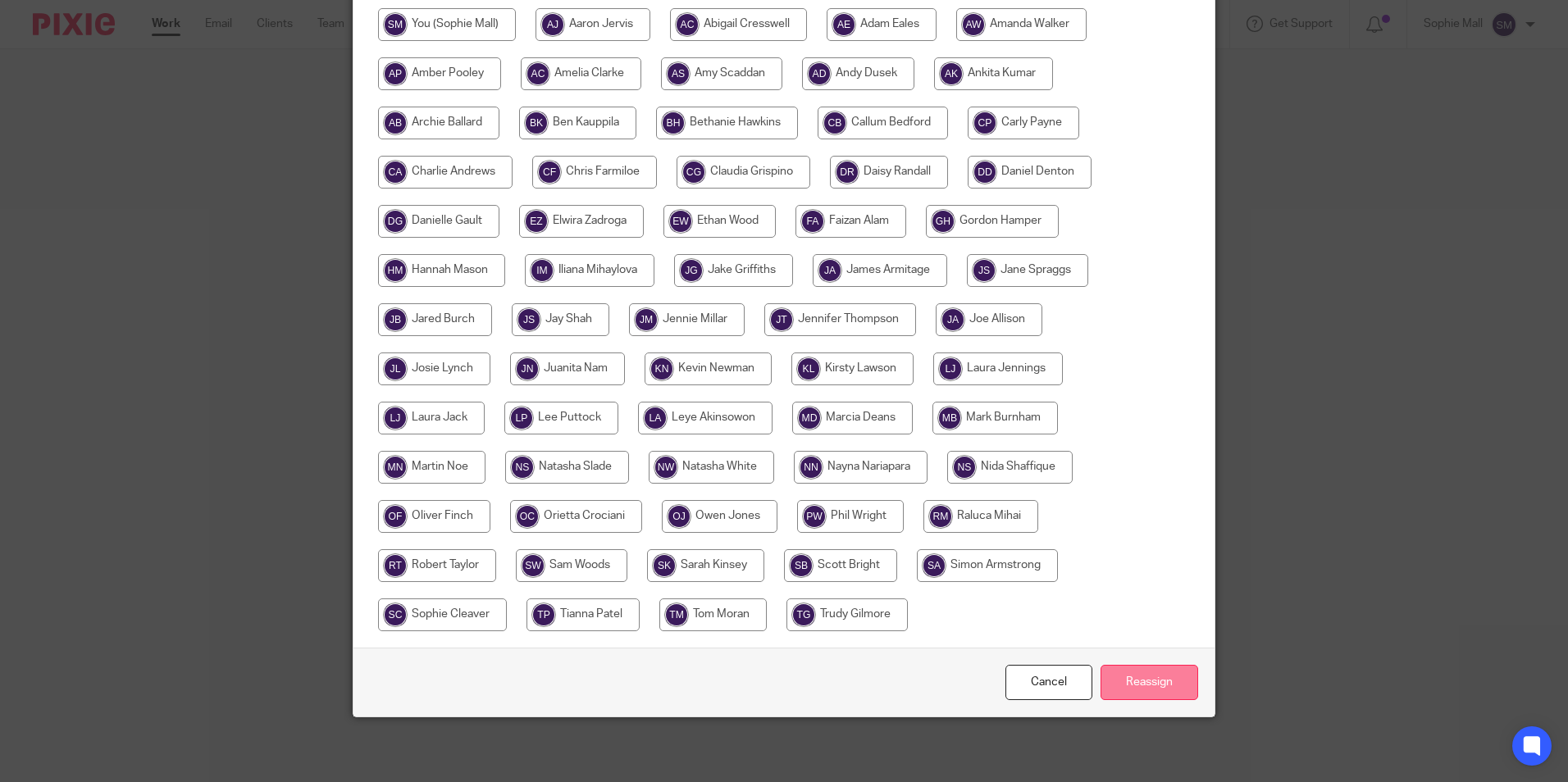 scroll, scrollTop: 350, scrollLeft: 0, axis: vertical 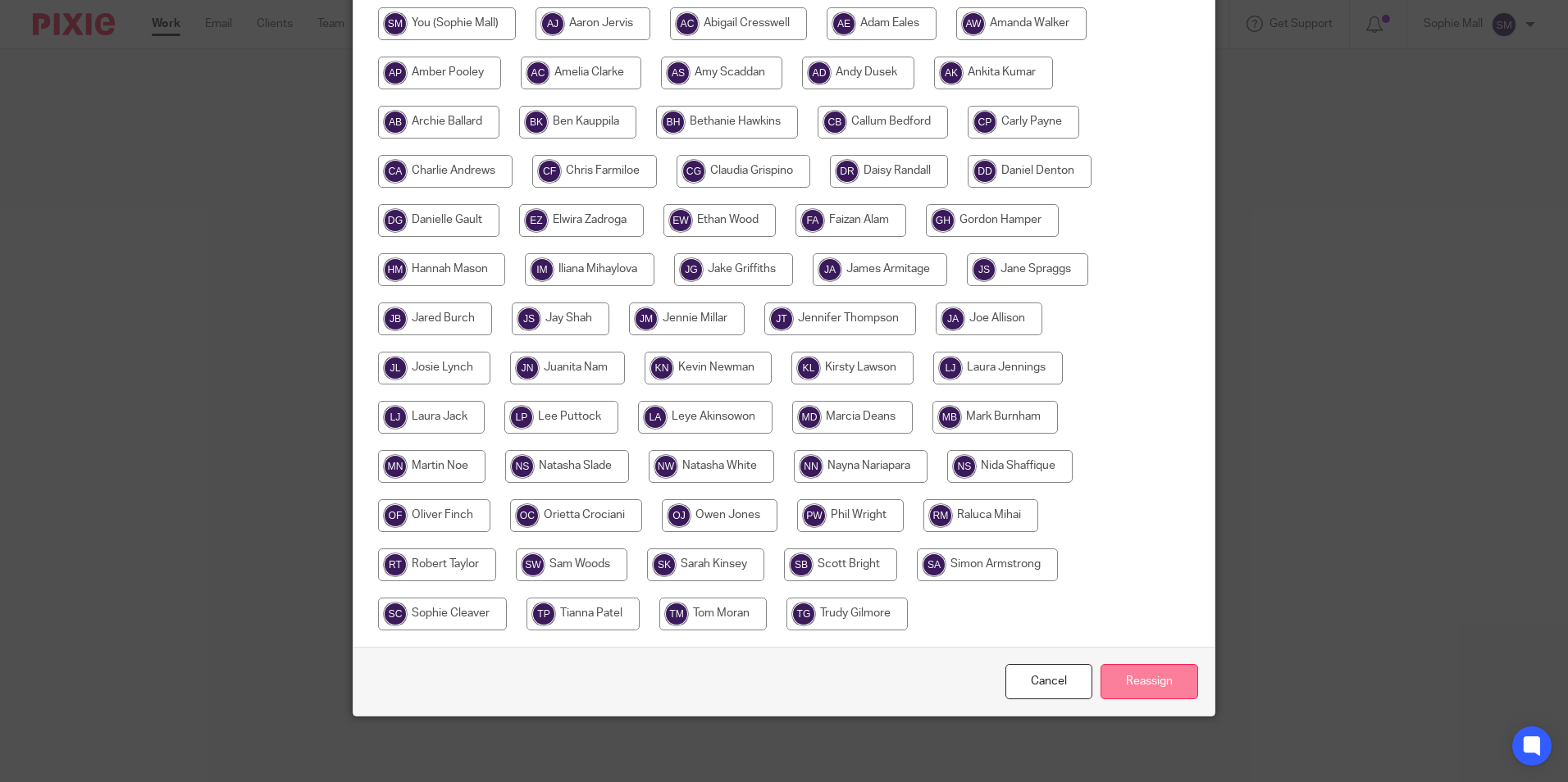 click on "Reassign" at bounding box center [1149, 681] 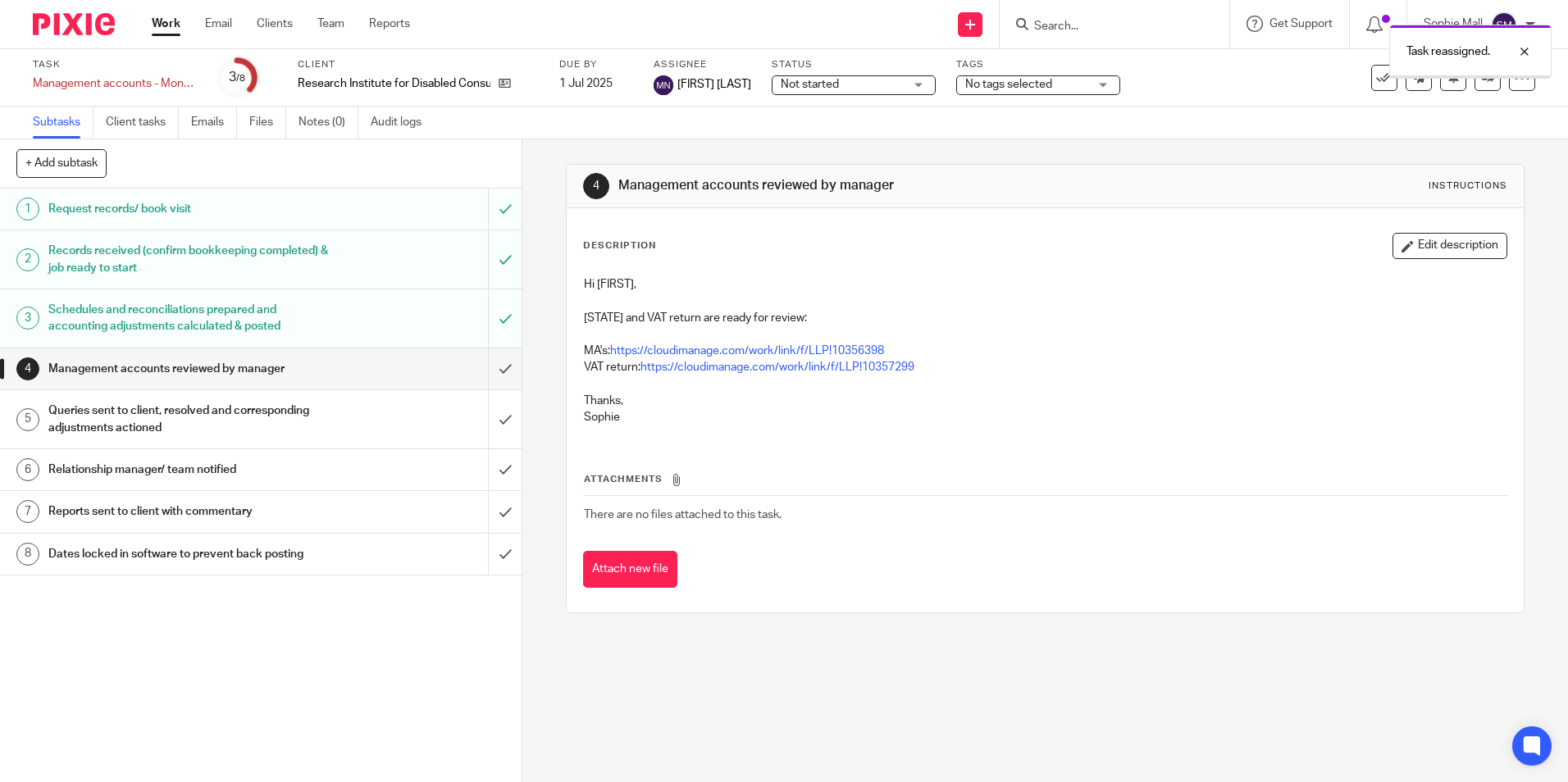 scroll, scrollTop: 0, scrollLeft: 0, axis: both 